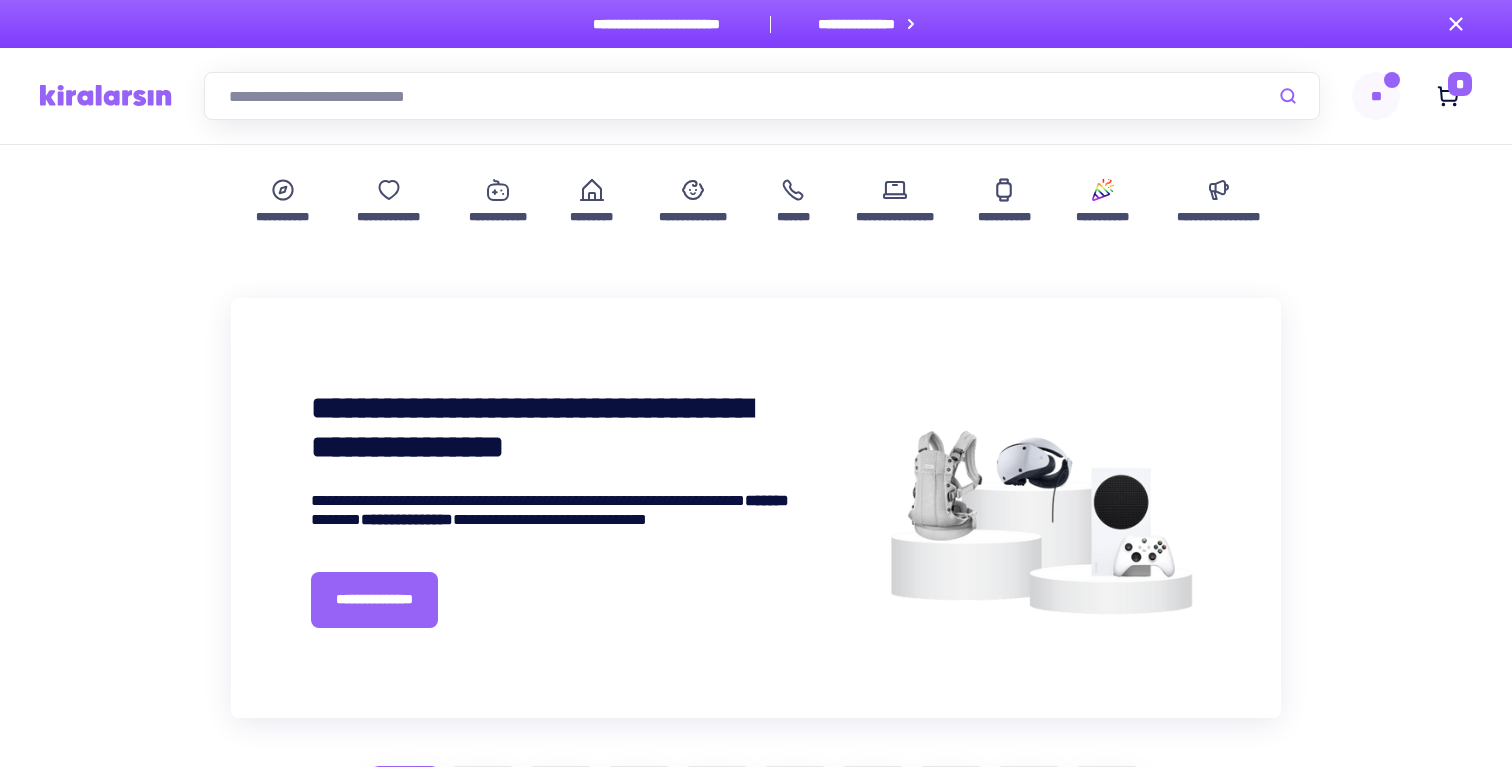 scroll, scrollTop: 779, scrollLeft: 0, axis: vertical 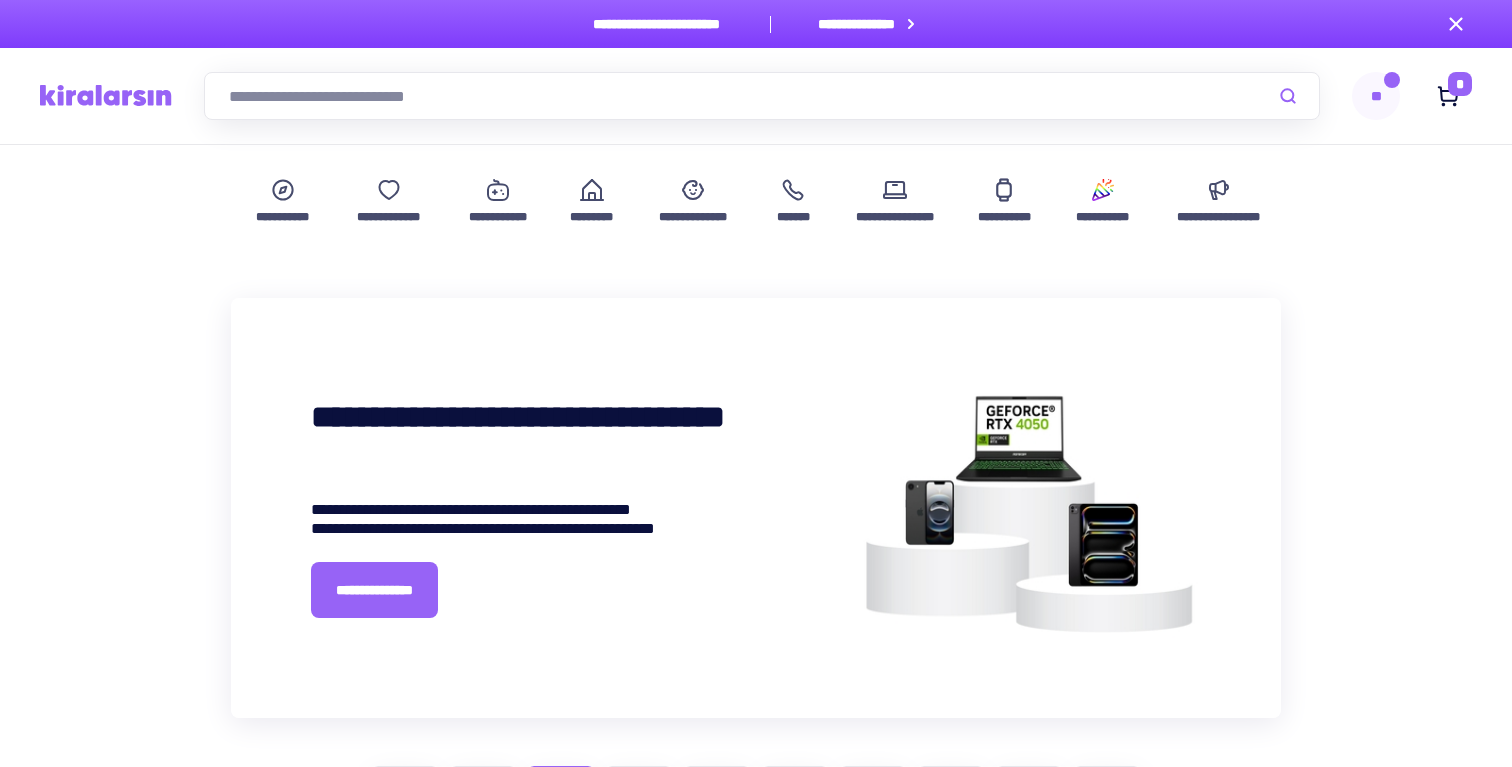 click at bounding box center (762, 96) 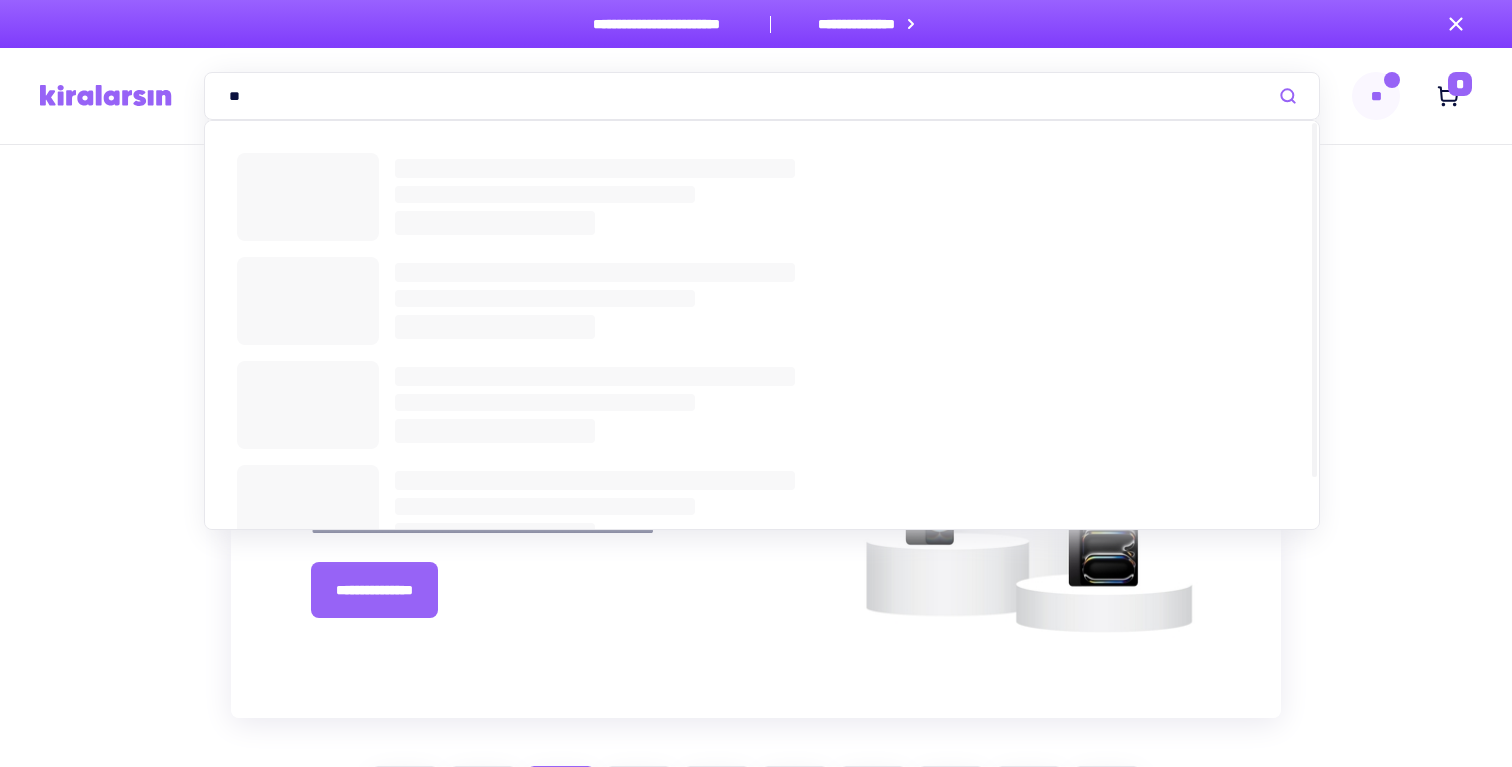 type on "**" 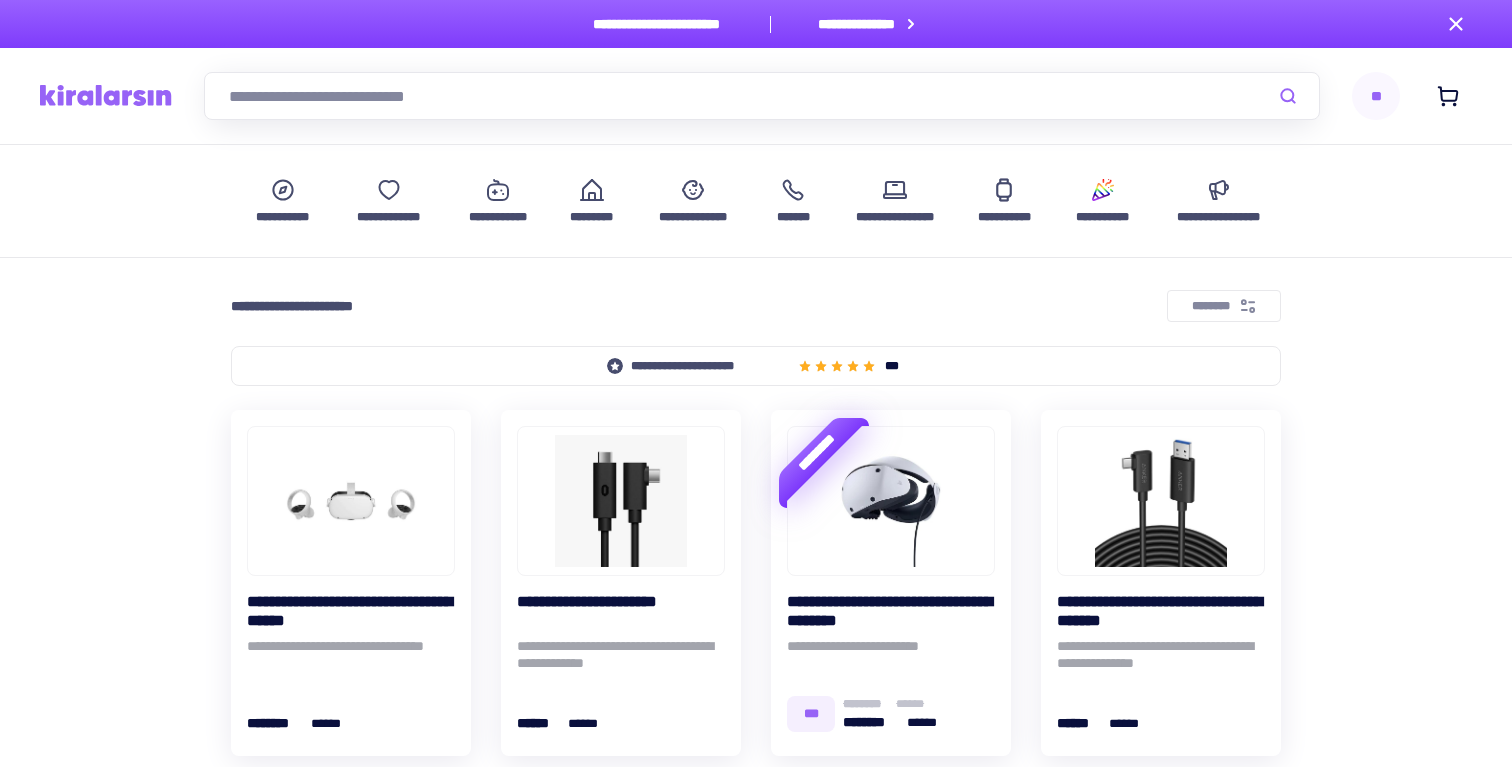 scroll, scrollTop: 0, scrollLeft: 0, axis: both 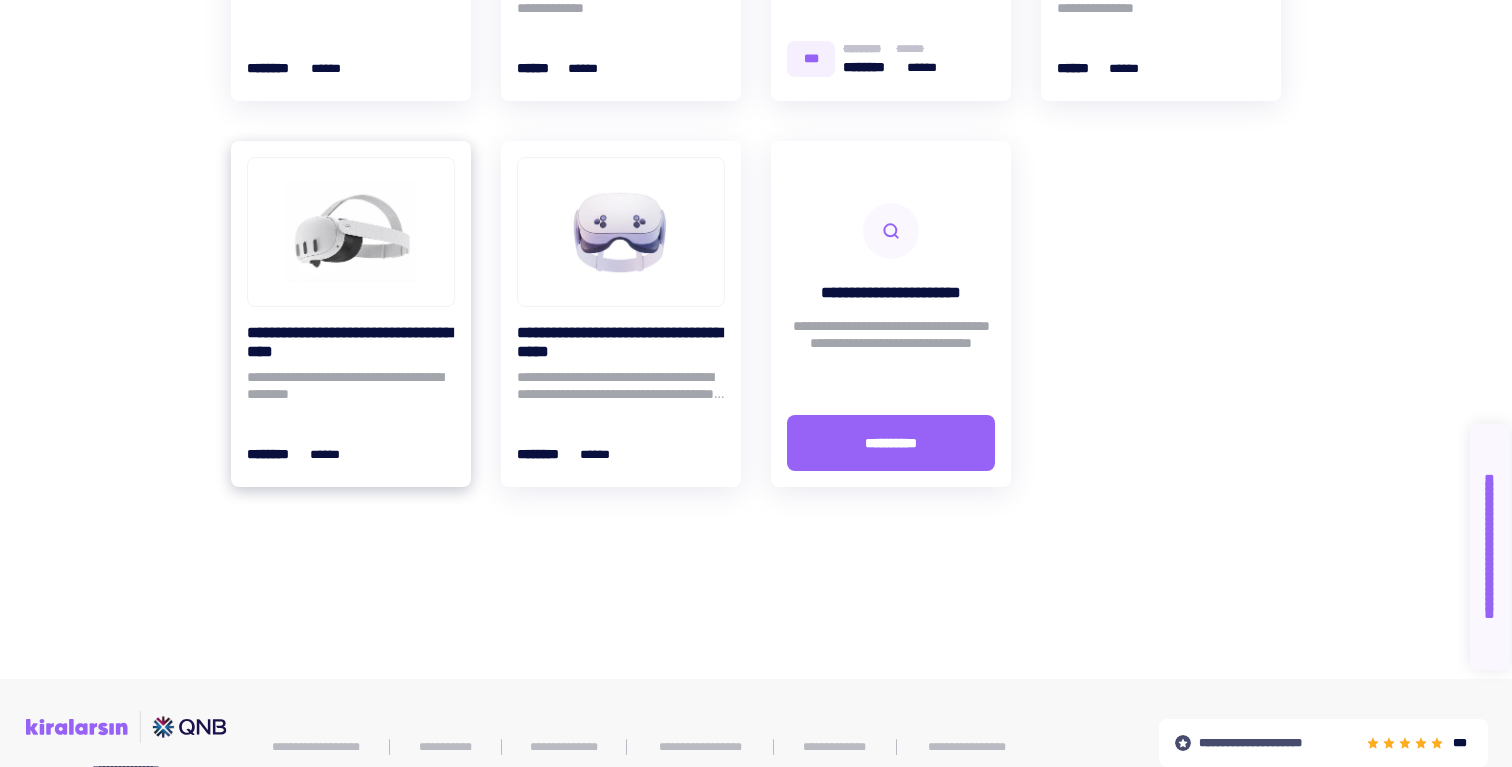 click at bounding box center (351, 232) 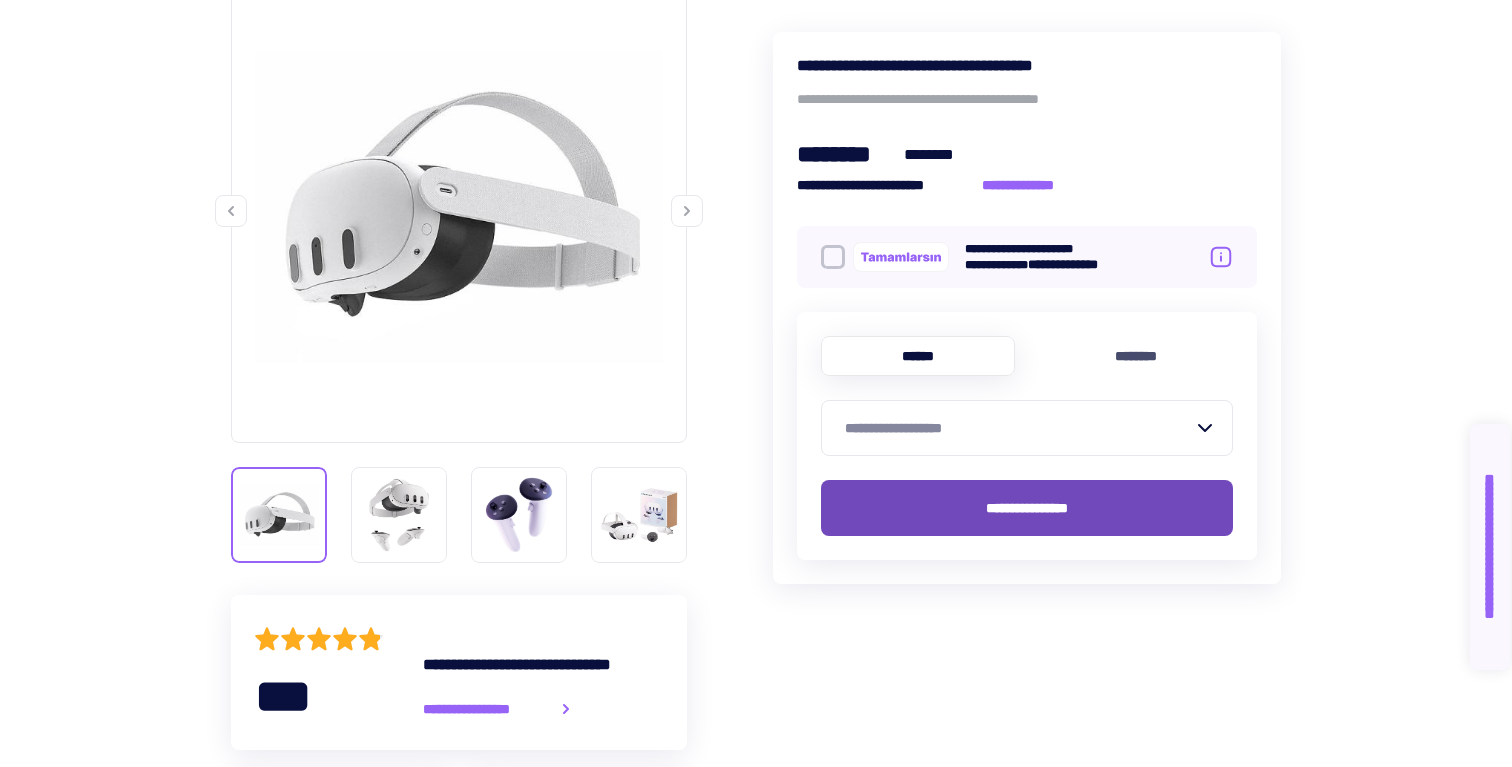 scroll, scrollTop: 407, scrollLeft: 0, axis: vertical 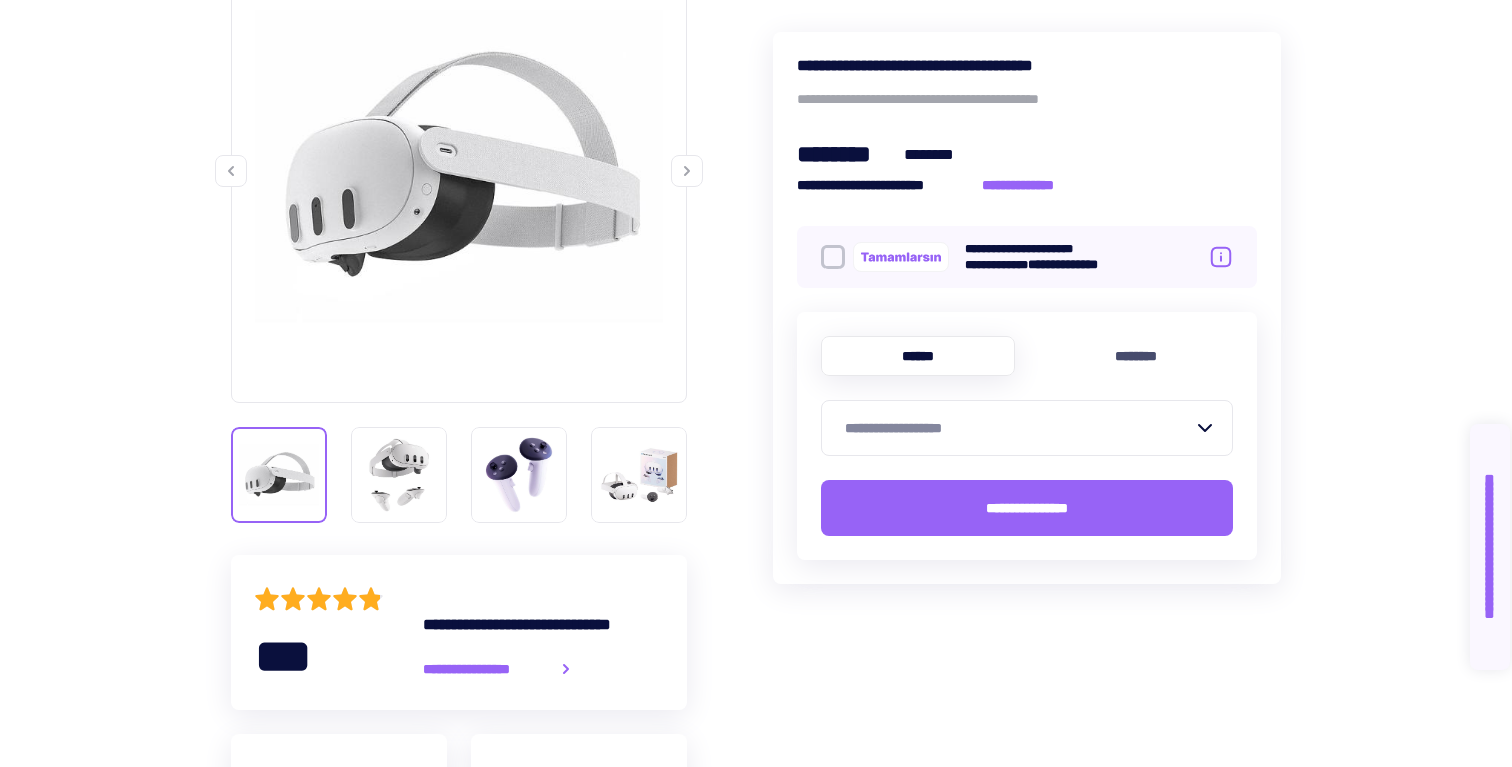 click on "**********" at bounding box center [1019, 428] 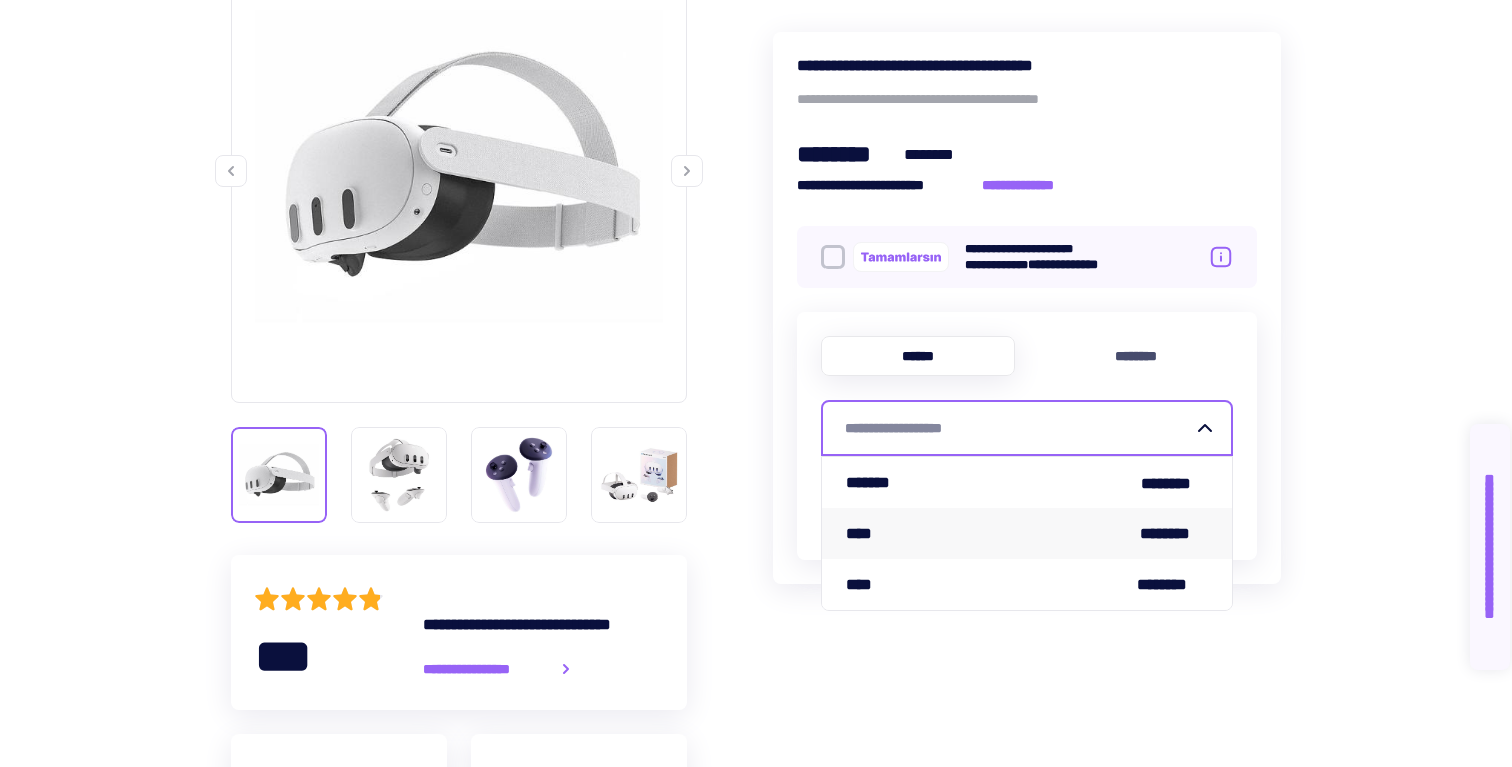 click on "**** ********" at bounding box center (1027, 533) 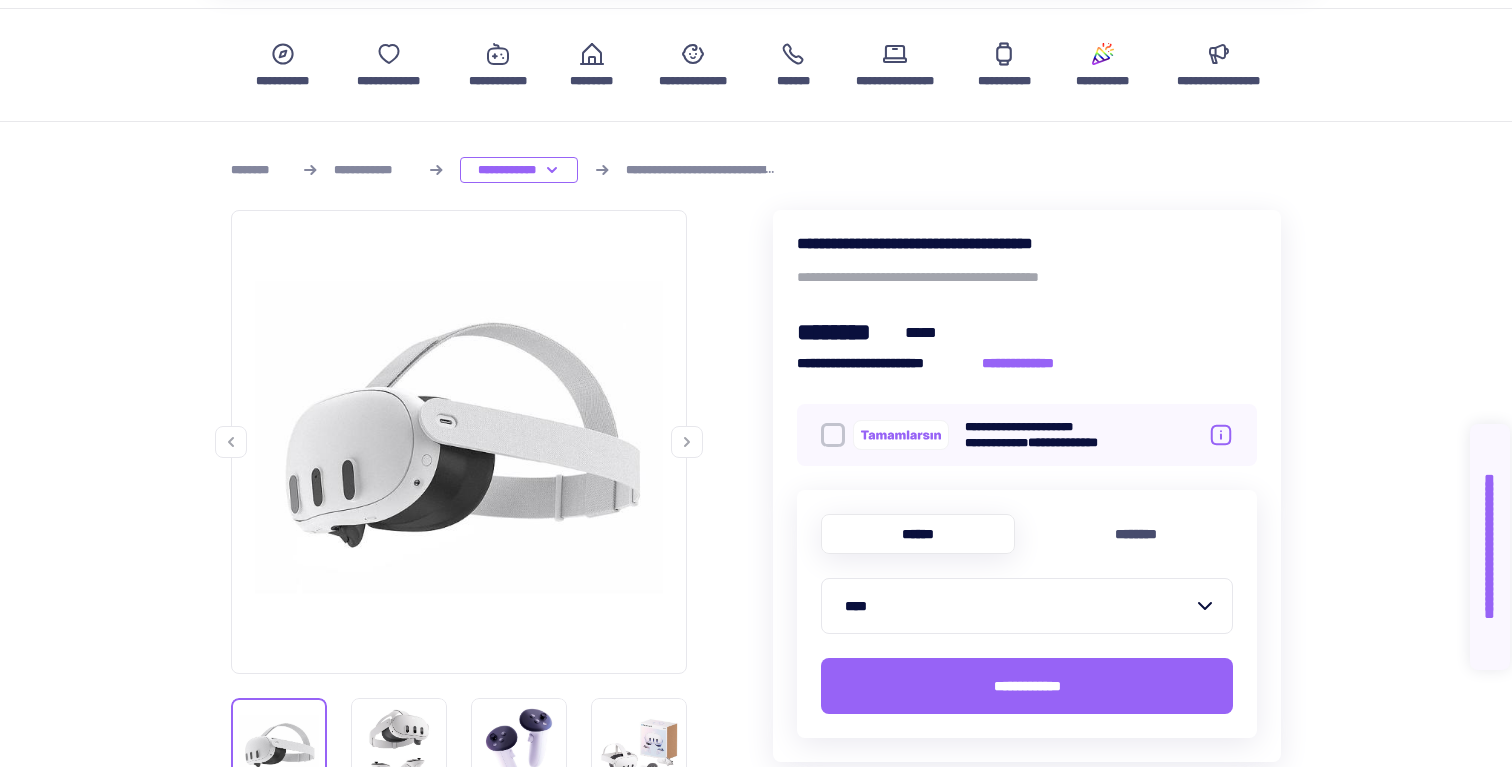 scroll, scrollTop: 63, scrollLeft: 0, axis: vertical 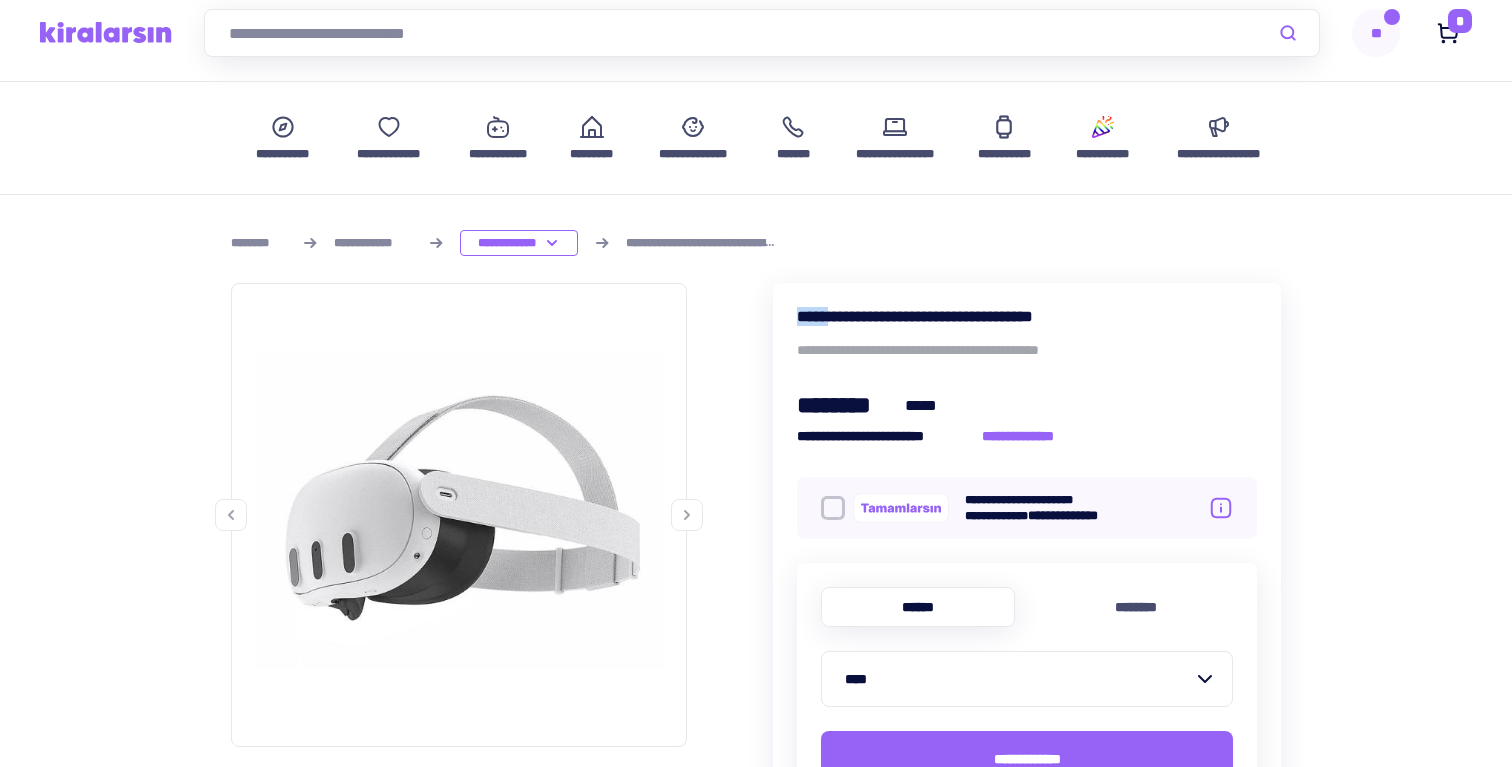 drag, startPoint x: 798, startPoint y: 317, endPoint x: 839, endPoint y: 317, distance: 41 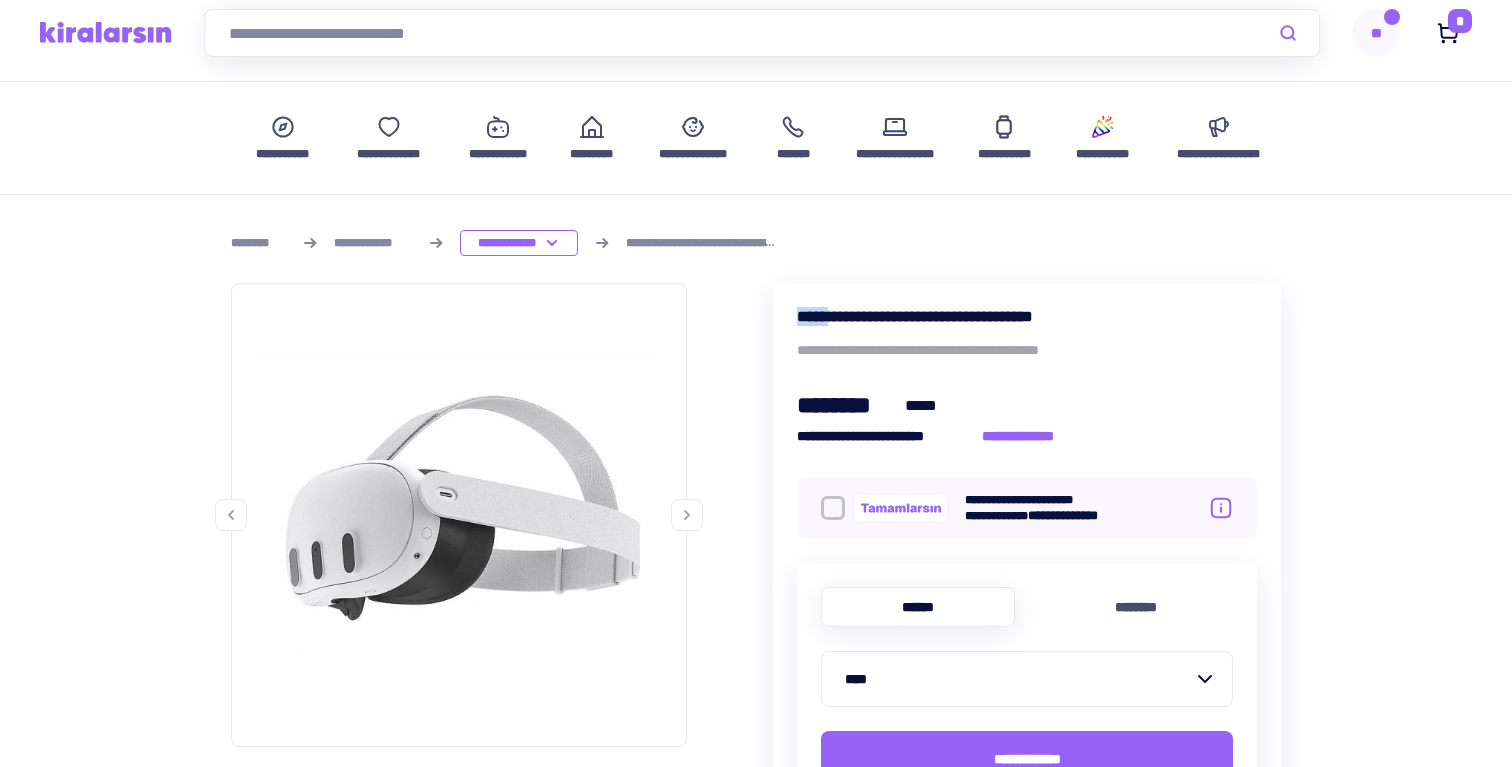 click at bounding box center [762, 33] 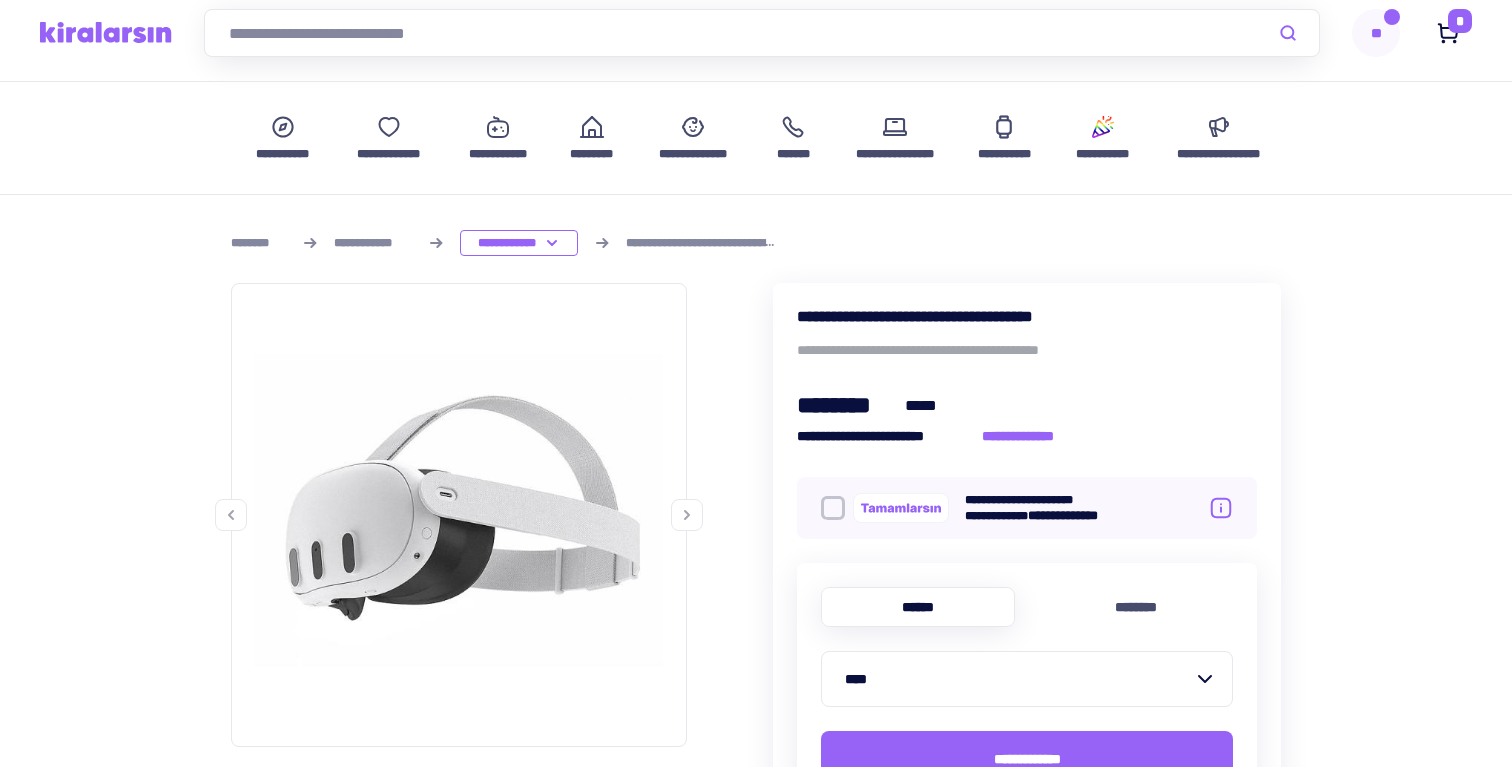 paste on "****" 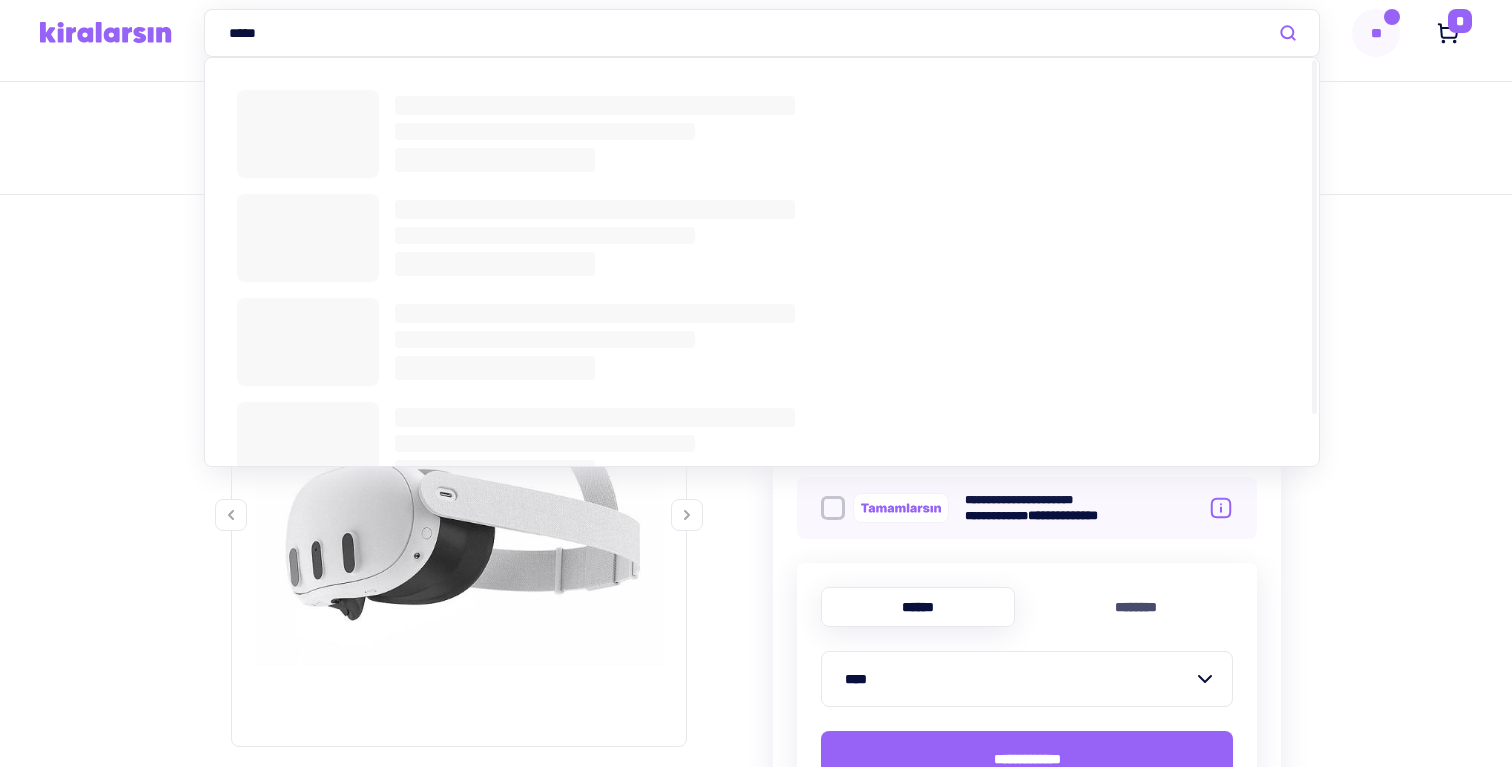 type on "****" 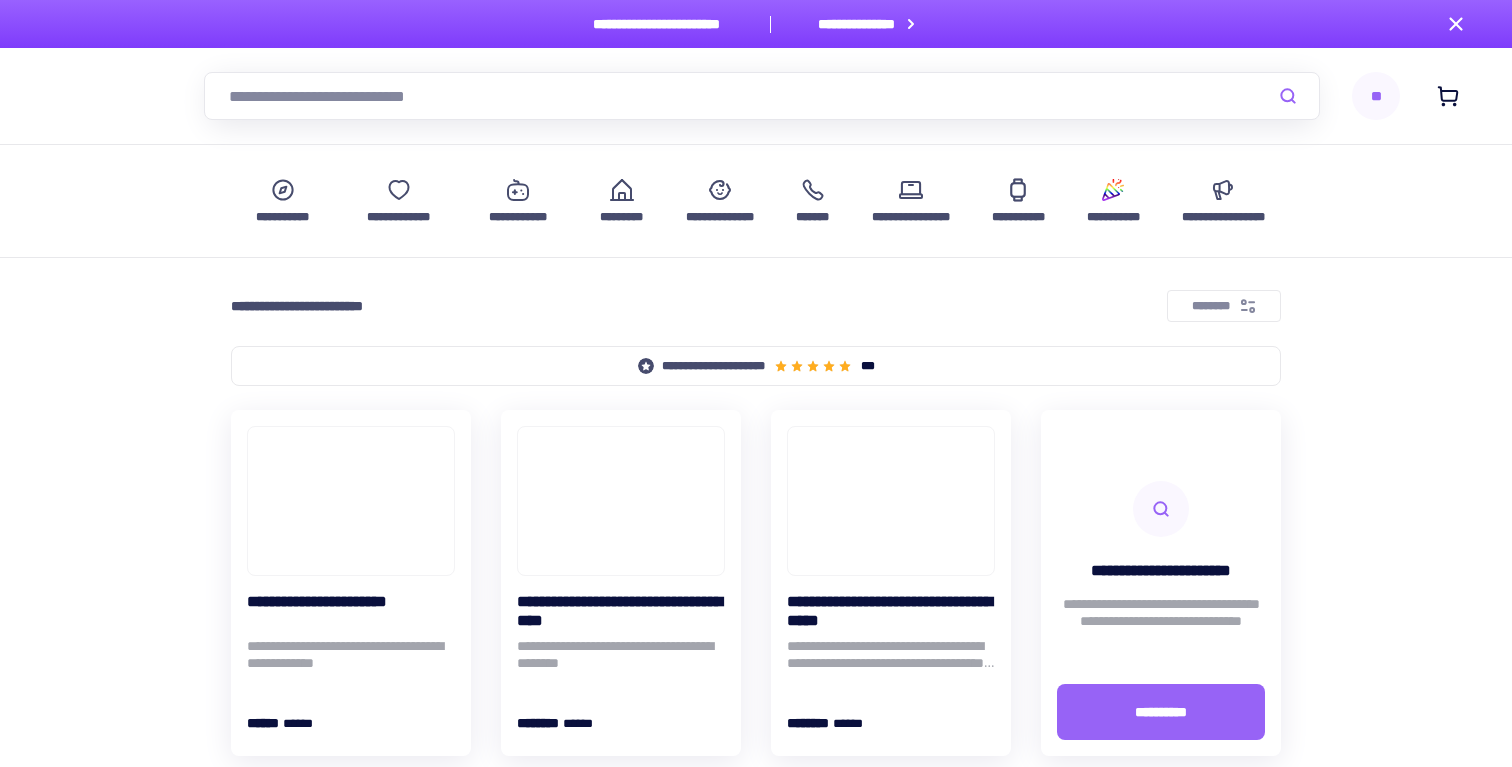 scroll, scrollTop: 0, scrollLeft: 0, axis: both 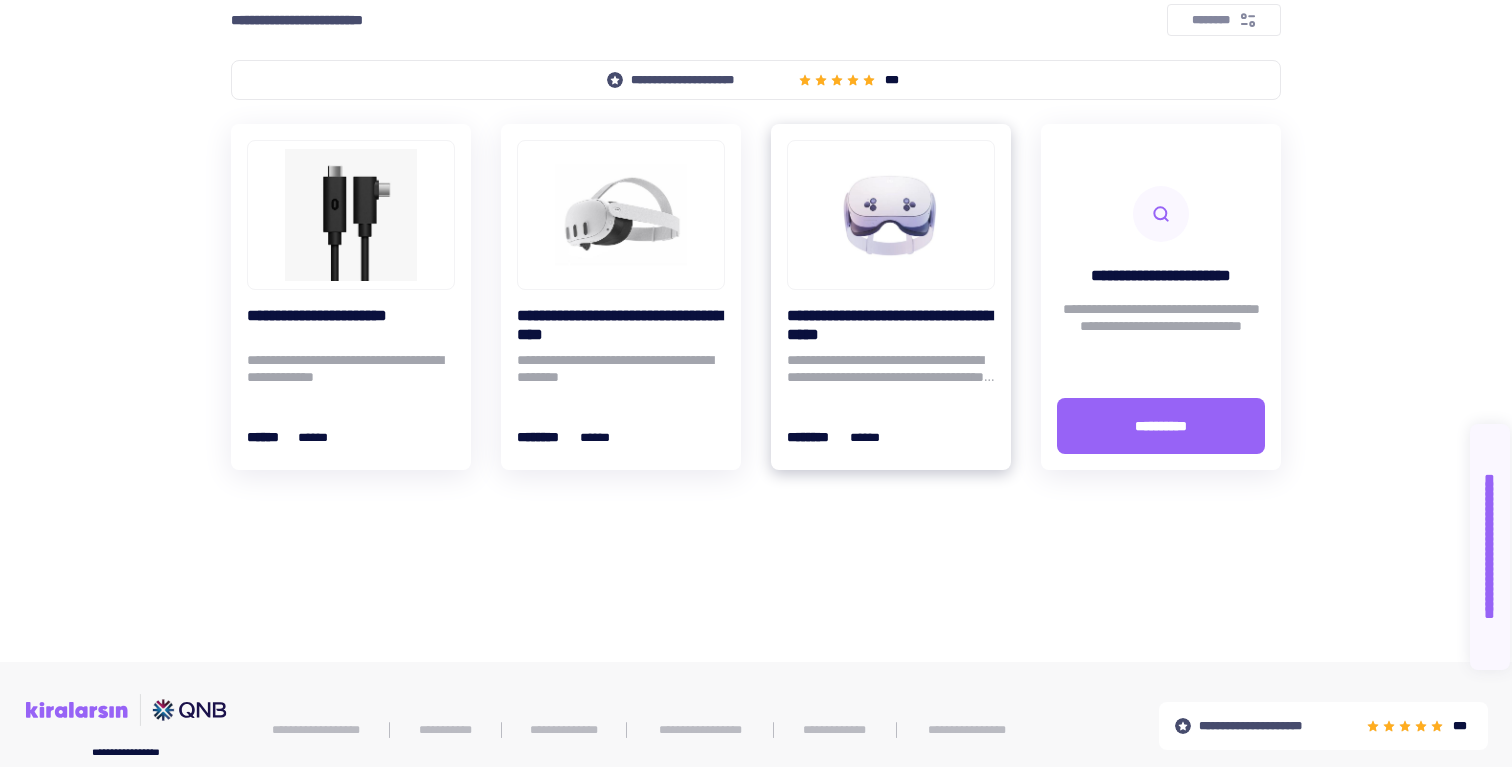 click at bounding box center (891, 215) 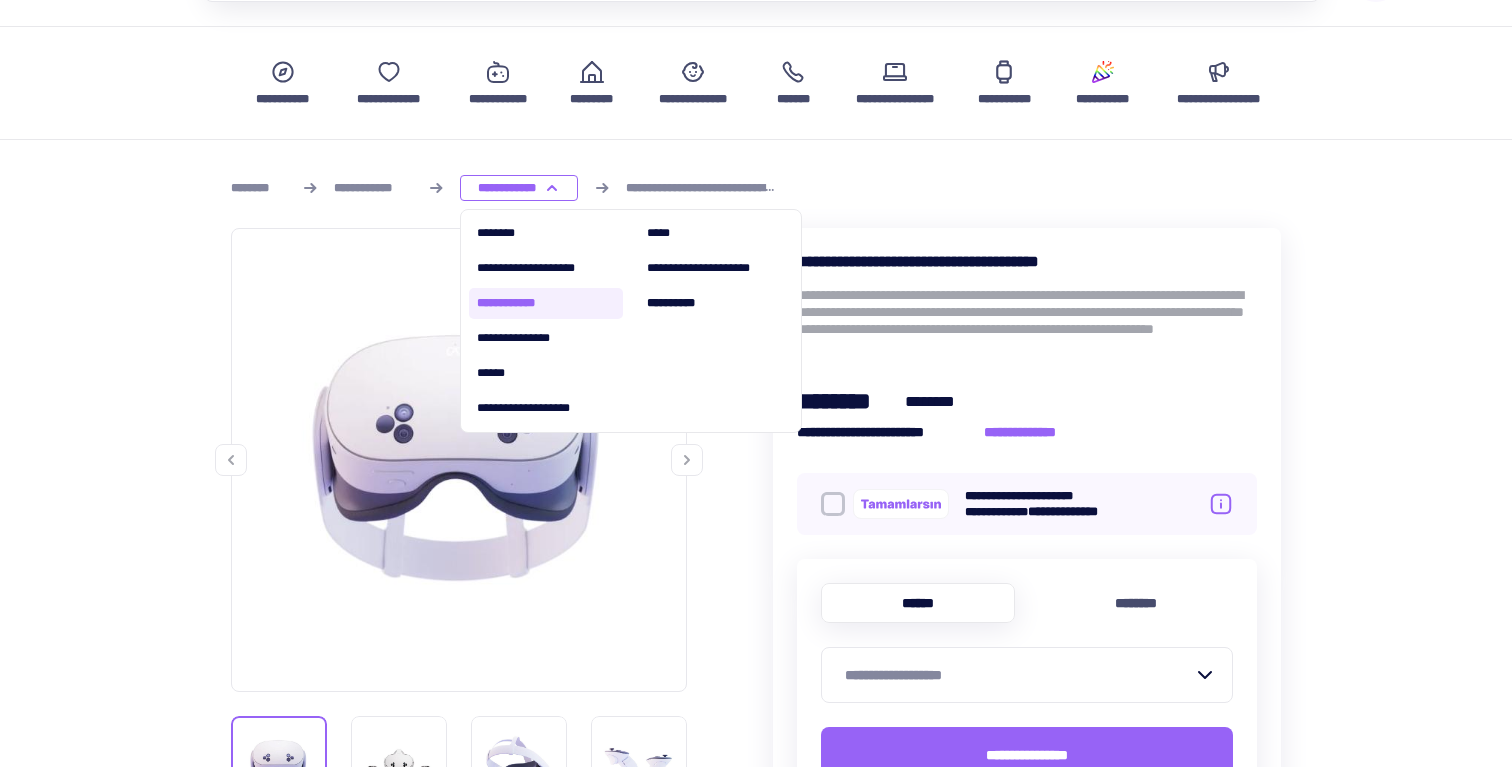 scroll, scrollTop: 0, scrollLeft: 0, axis: both 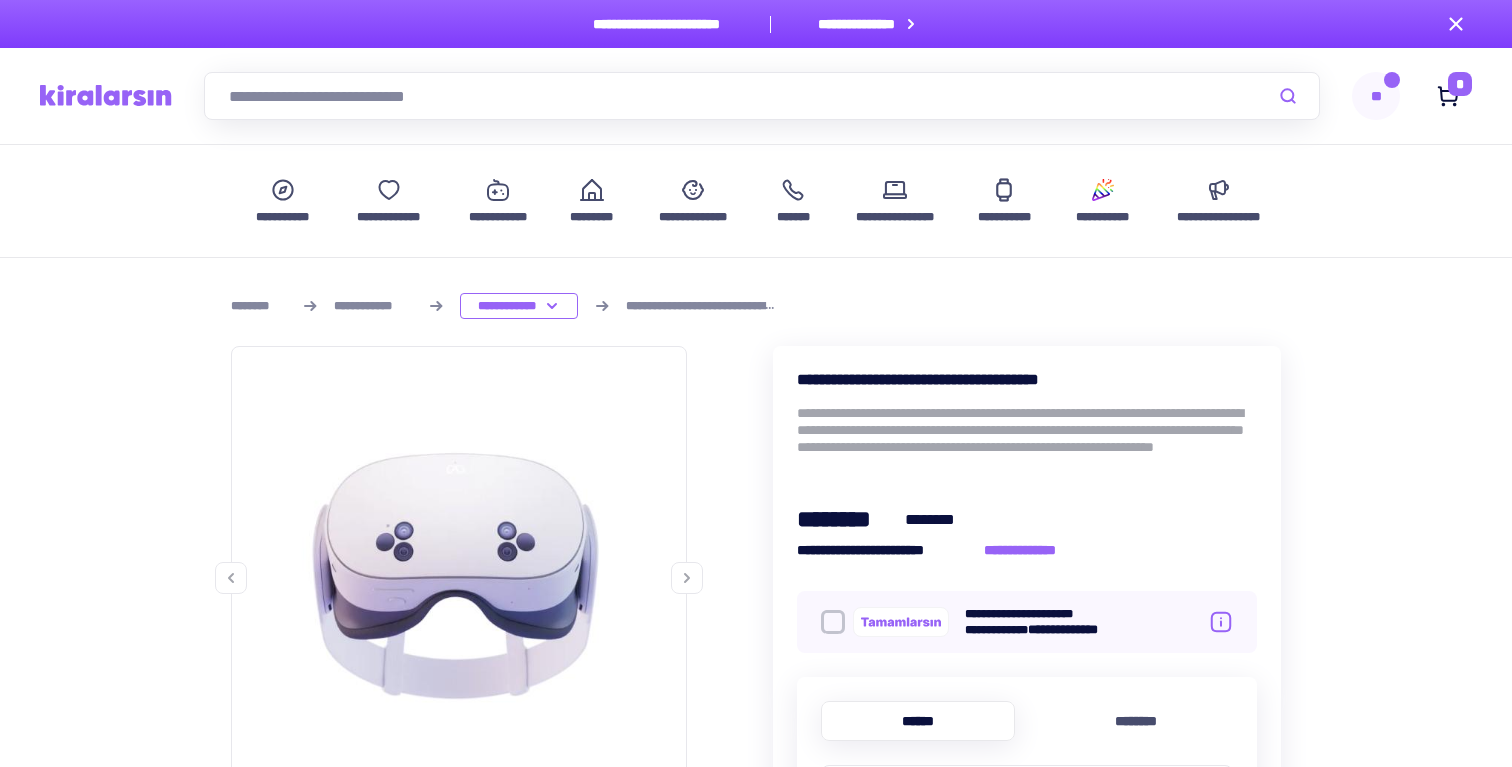 click at bounding box center [762, 96] 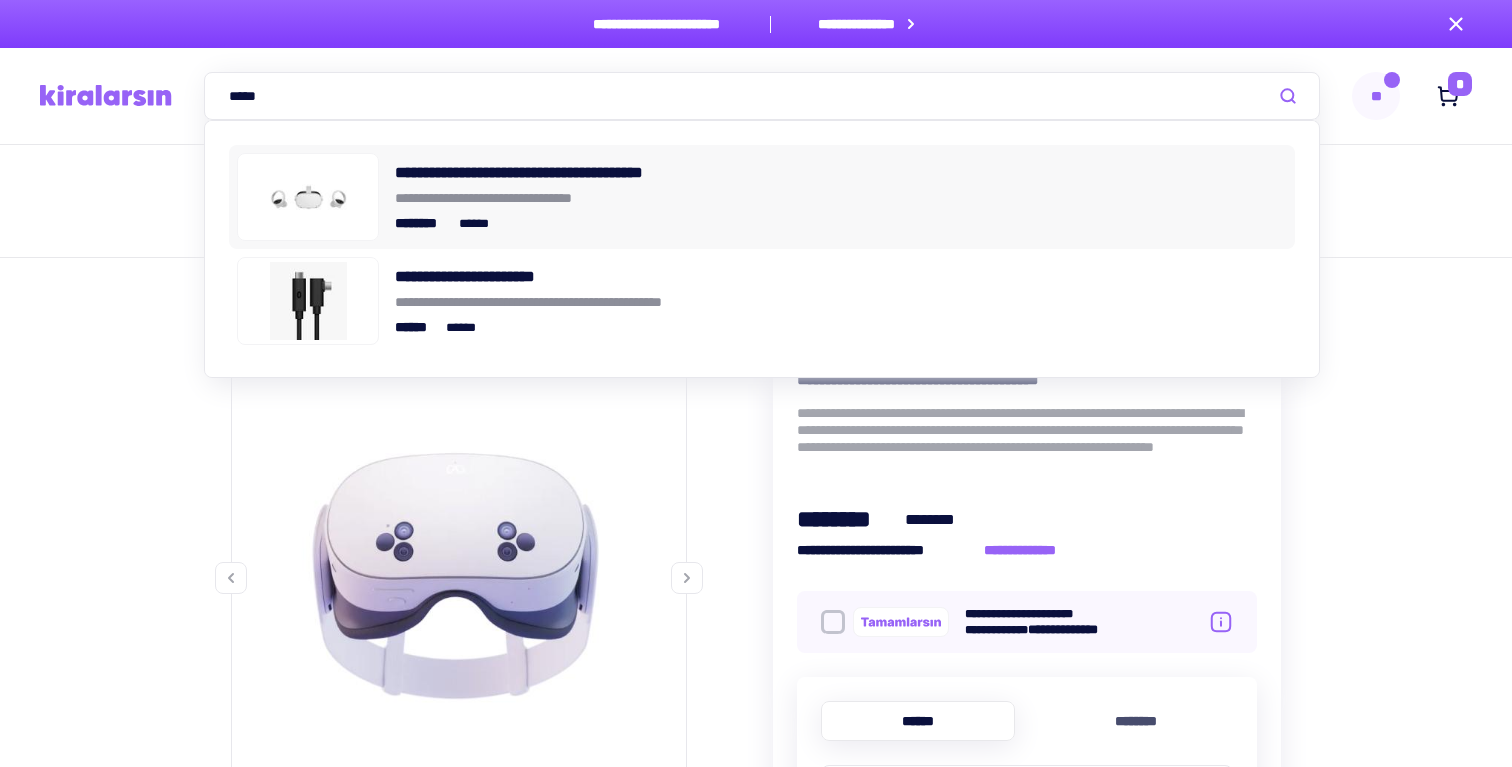 click on "**********" at bounding box center [841, 198] 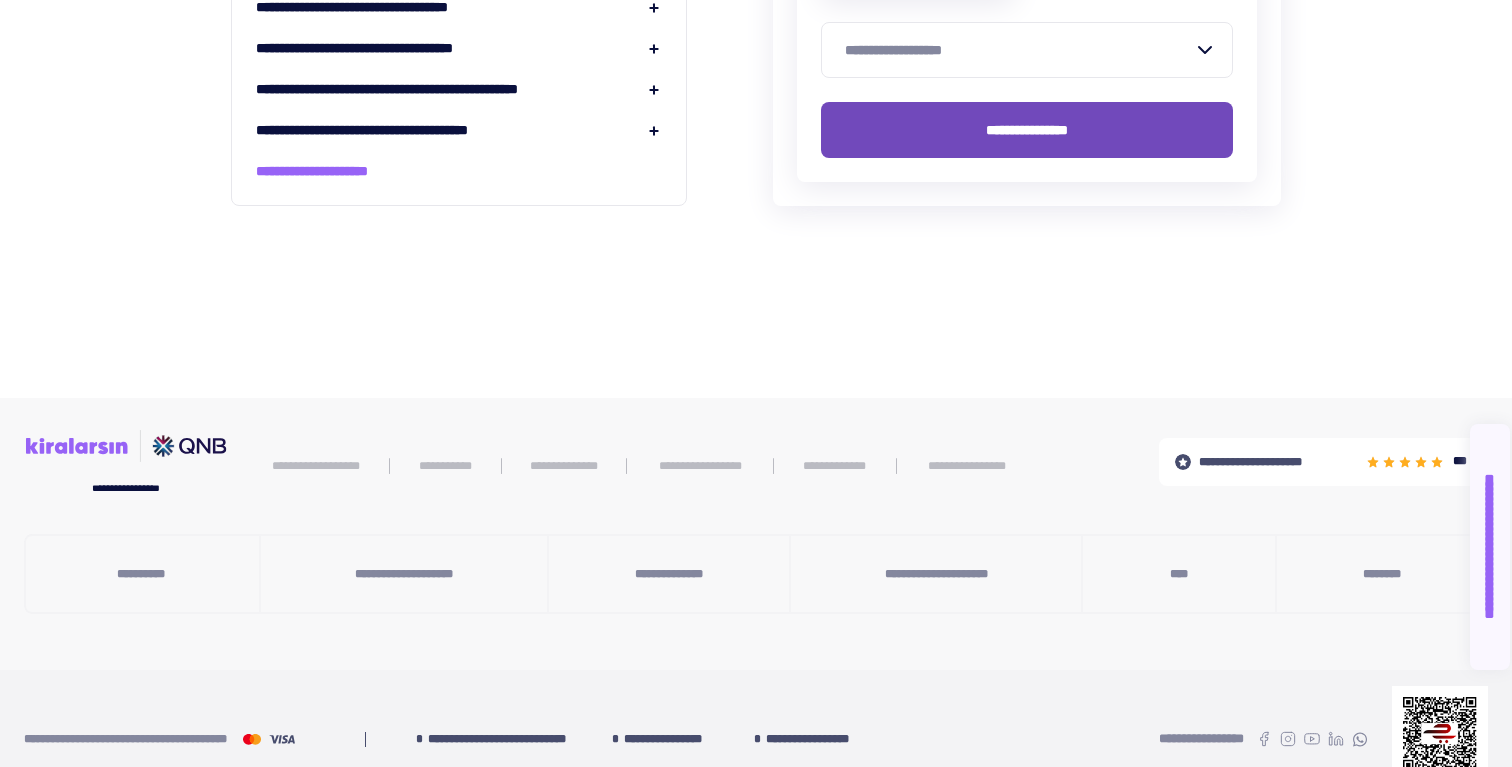 scroll, scrollTop: 2634, scrollLeft: 0, axis: vertical 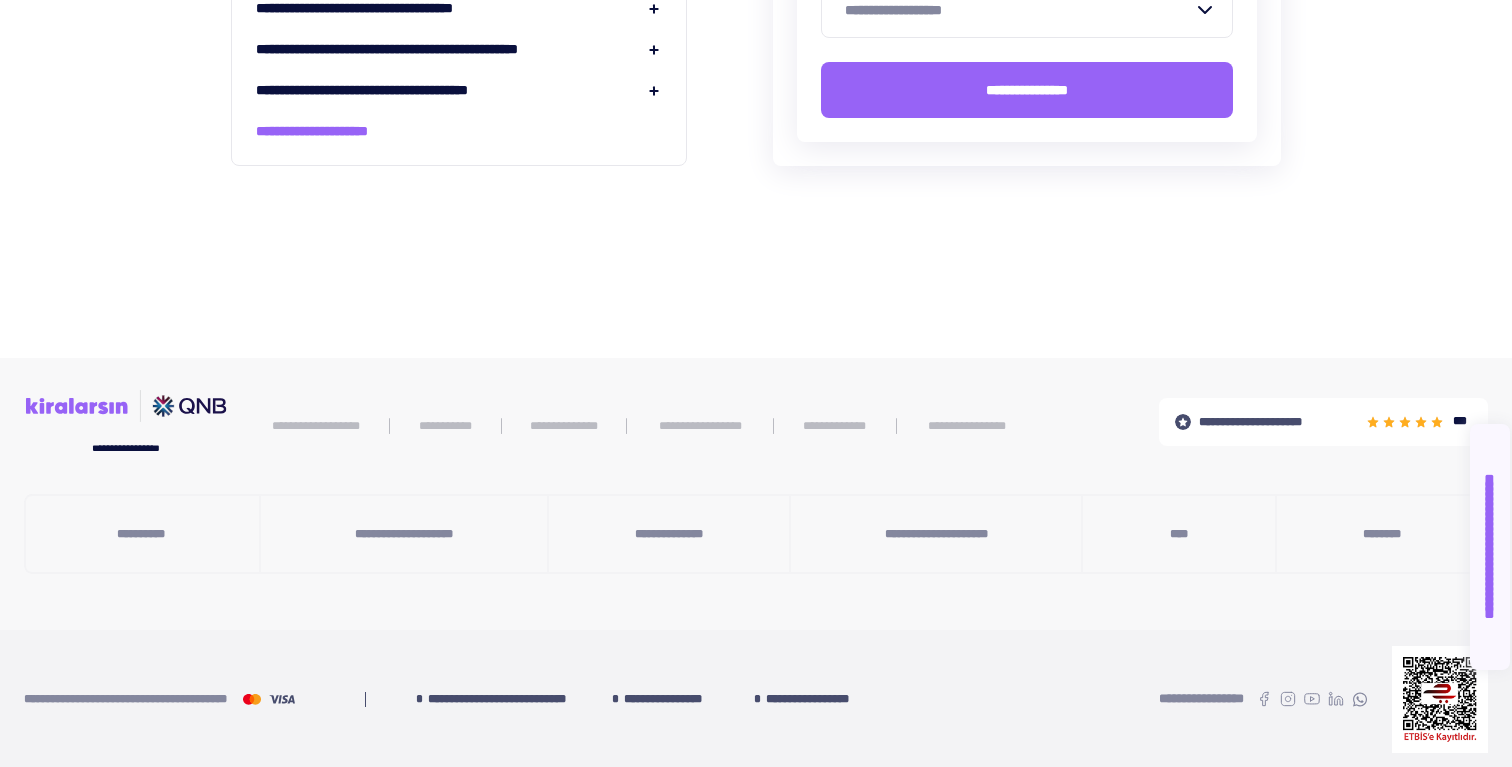 click on "**********" at bounding box center [1278, 422] 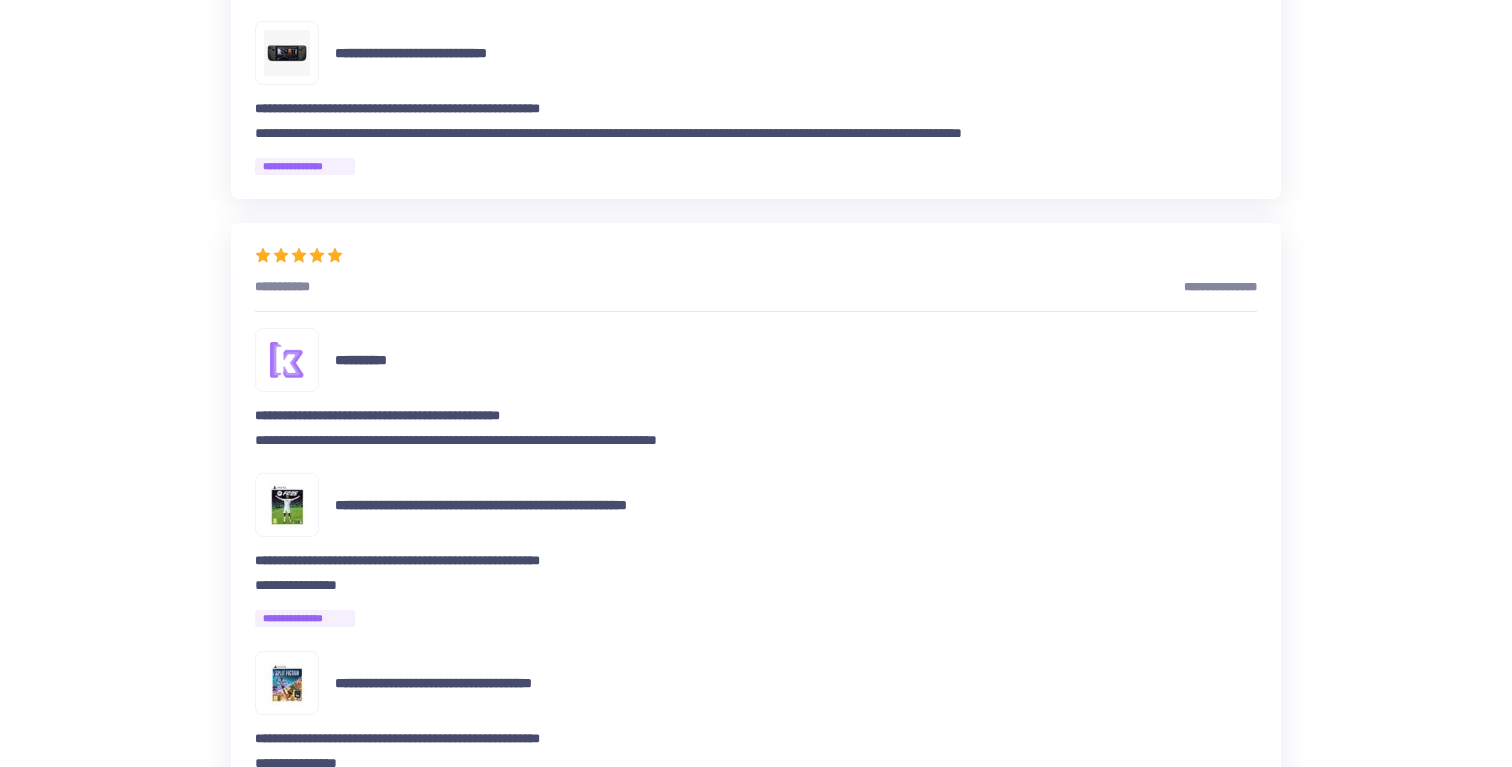 scroll, scrollTop: 3999, scrollLeft: 0, axis: vertical 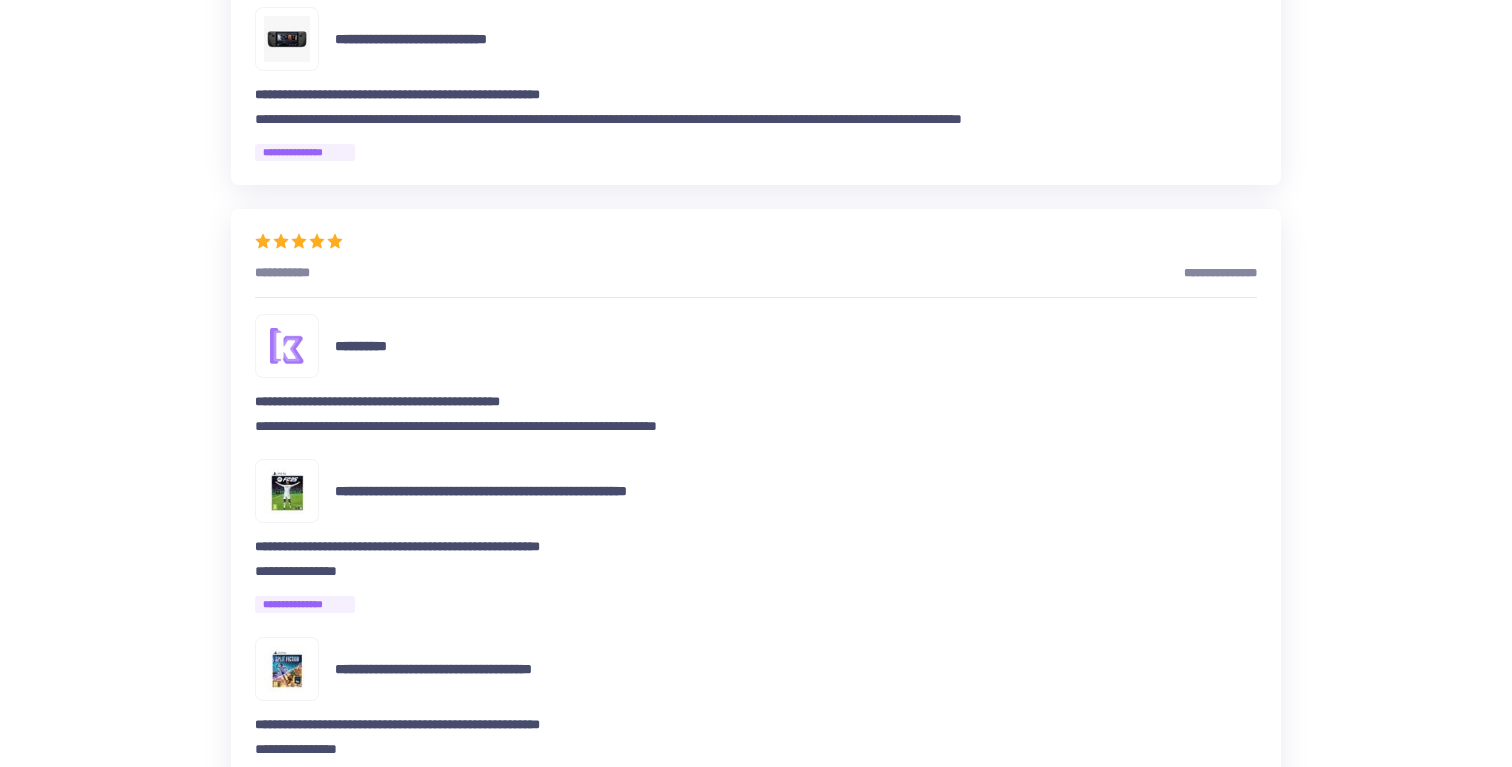 click on "**********" at bounding box center (796, 669) 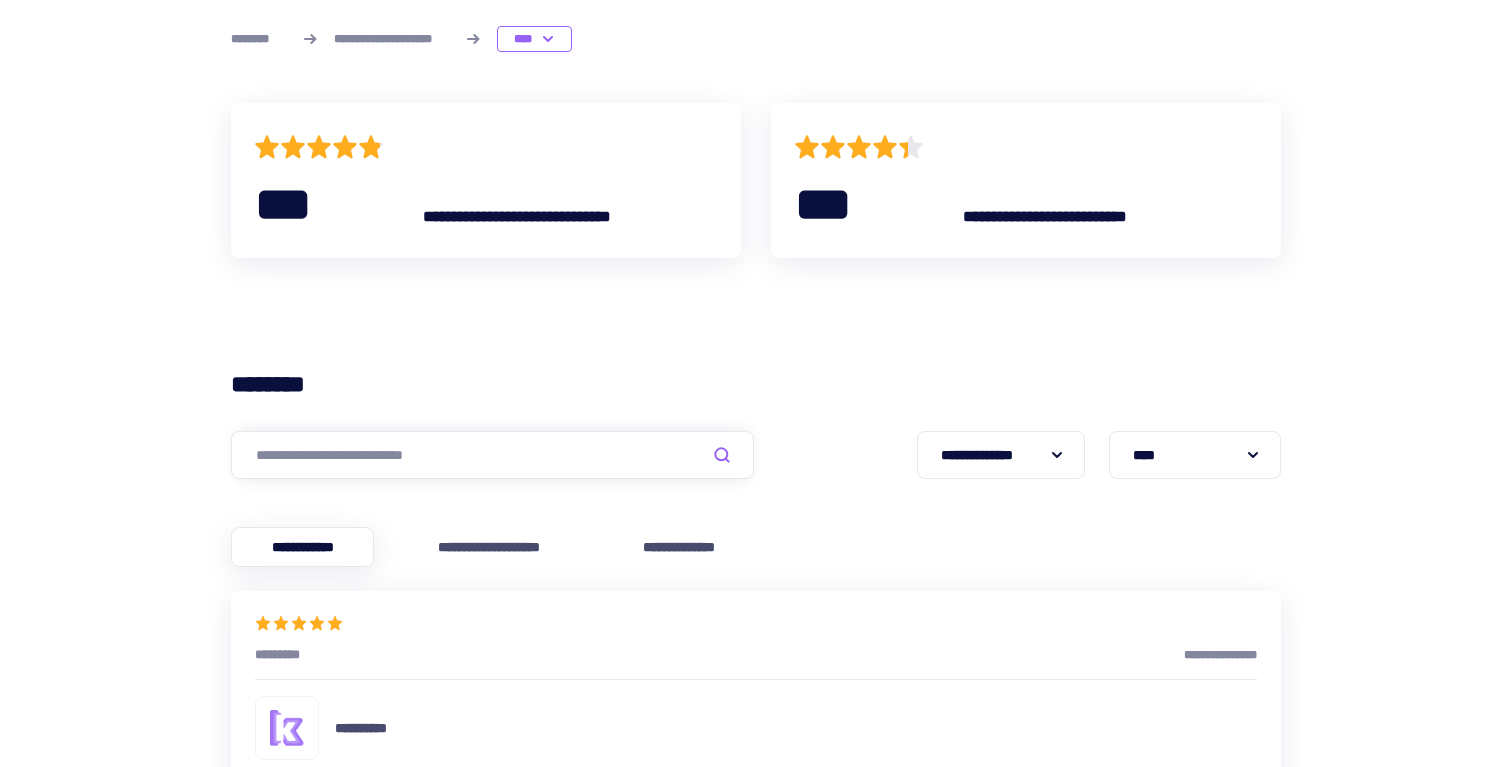 scroll, scrollTop: 0, scrollLeft: 0, axis: both 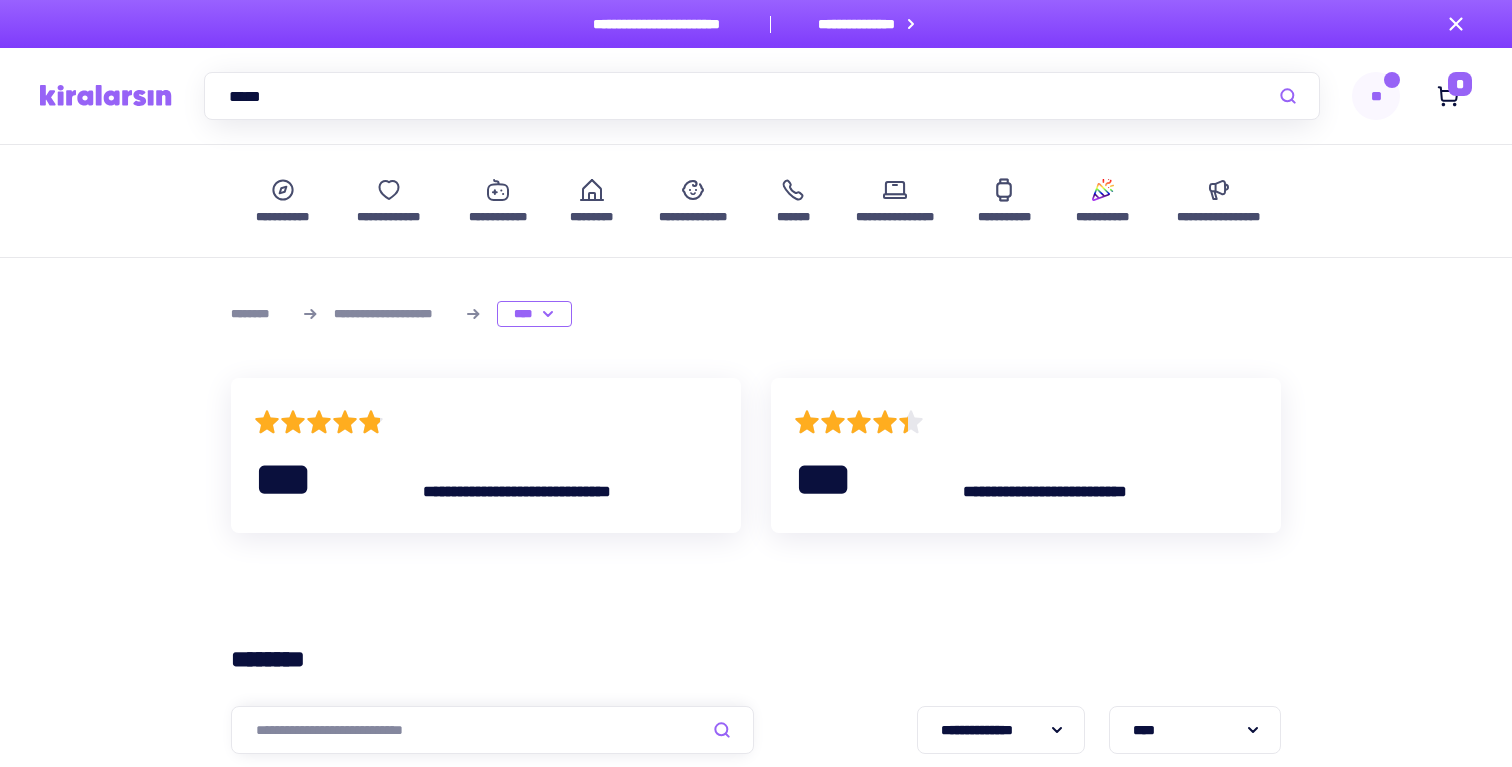 click on "*****" at bounding box center [762, 96] 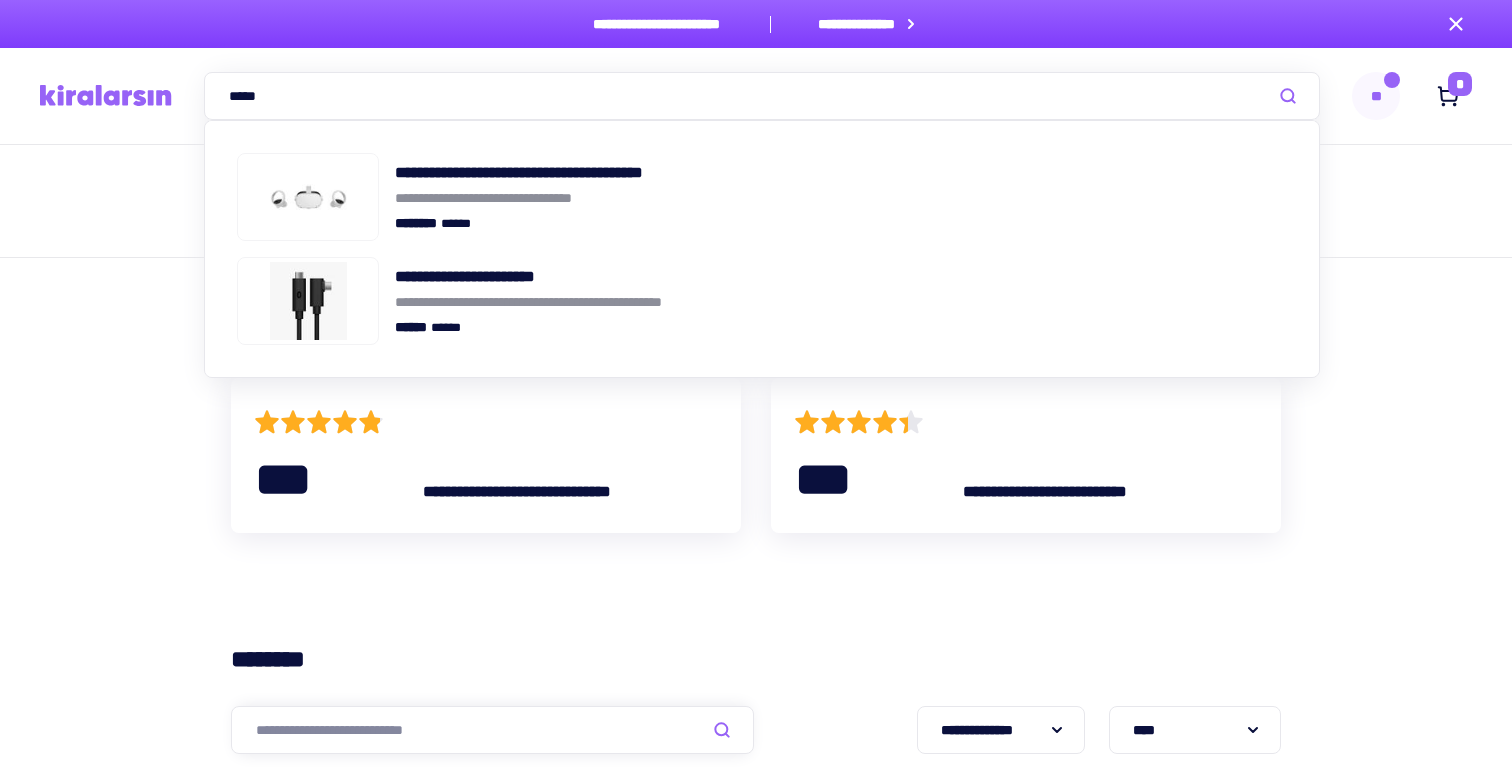 click on "*****" at bounding box center [762, 96] 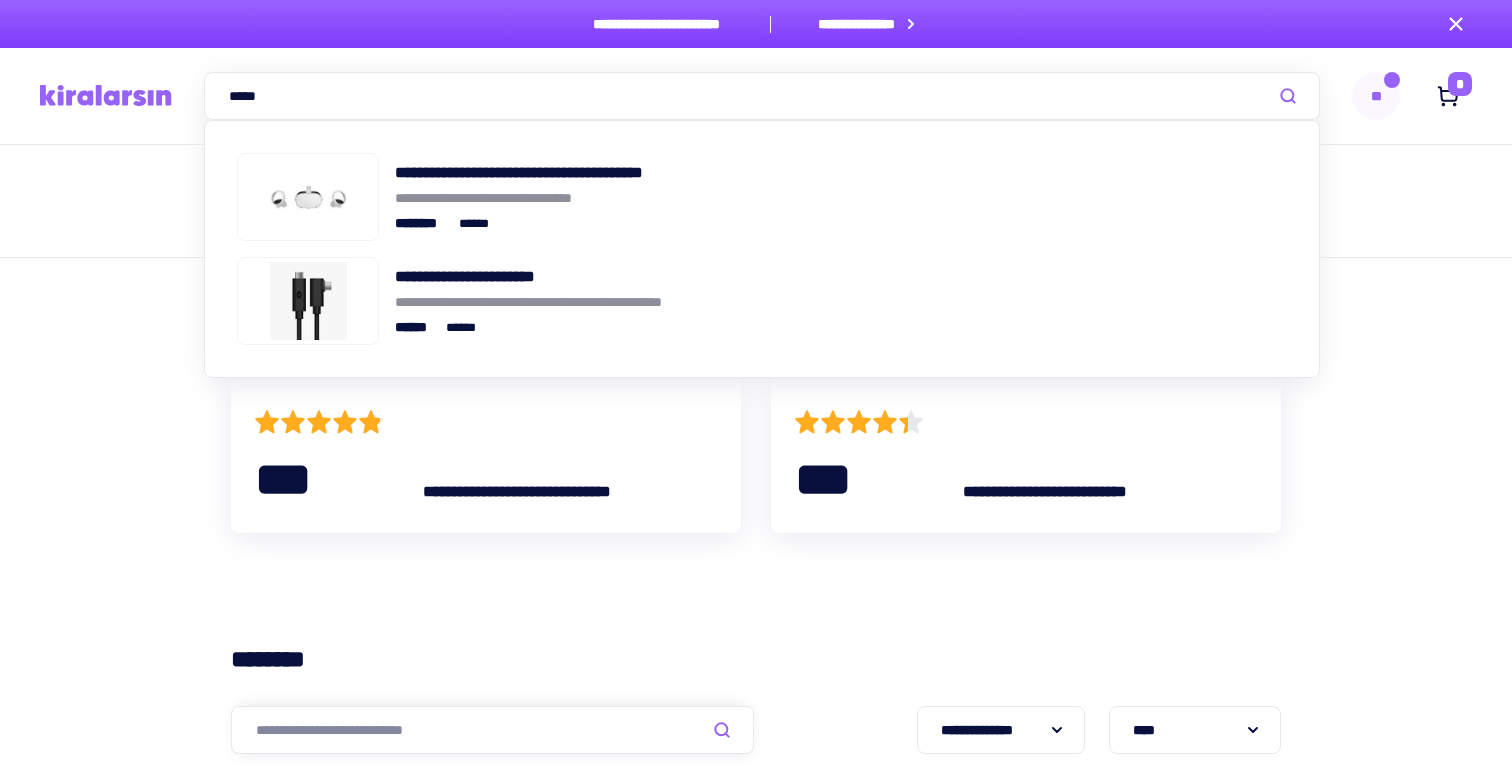 click on "*****" at bounding box center (762, 96) 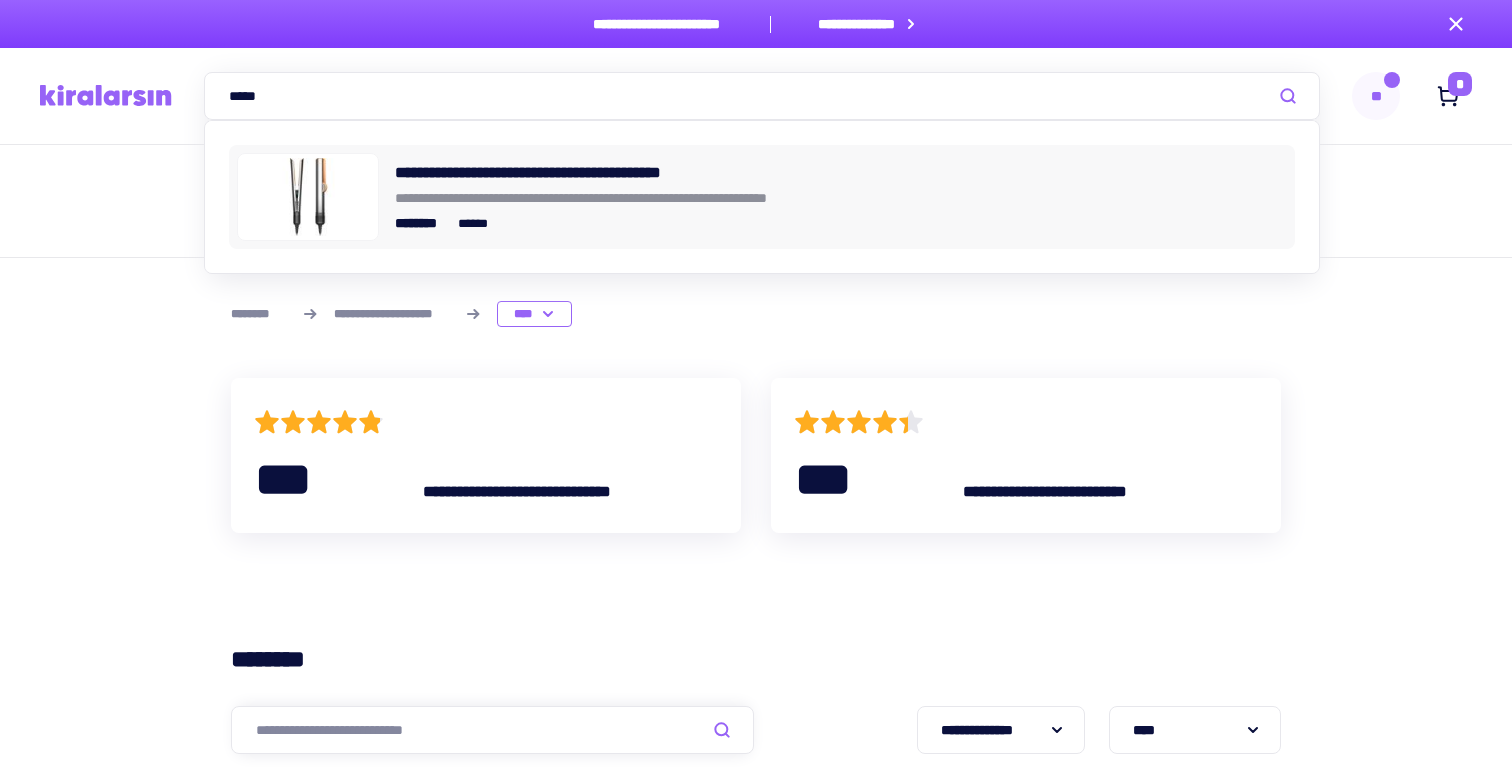 type on "*****" 